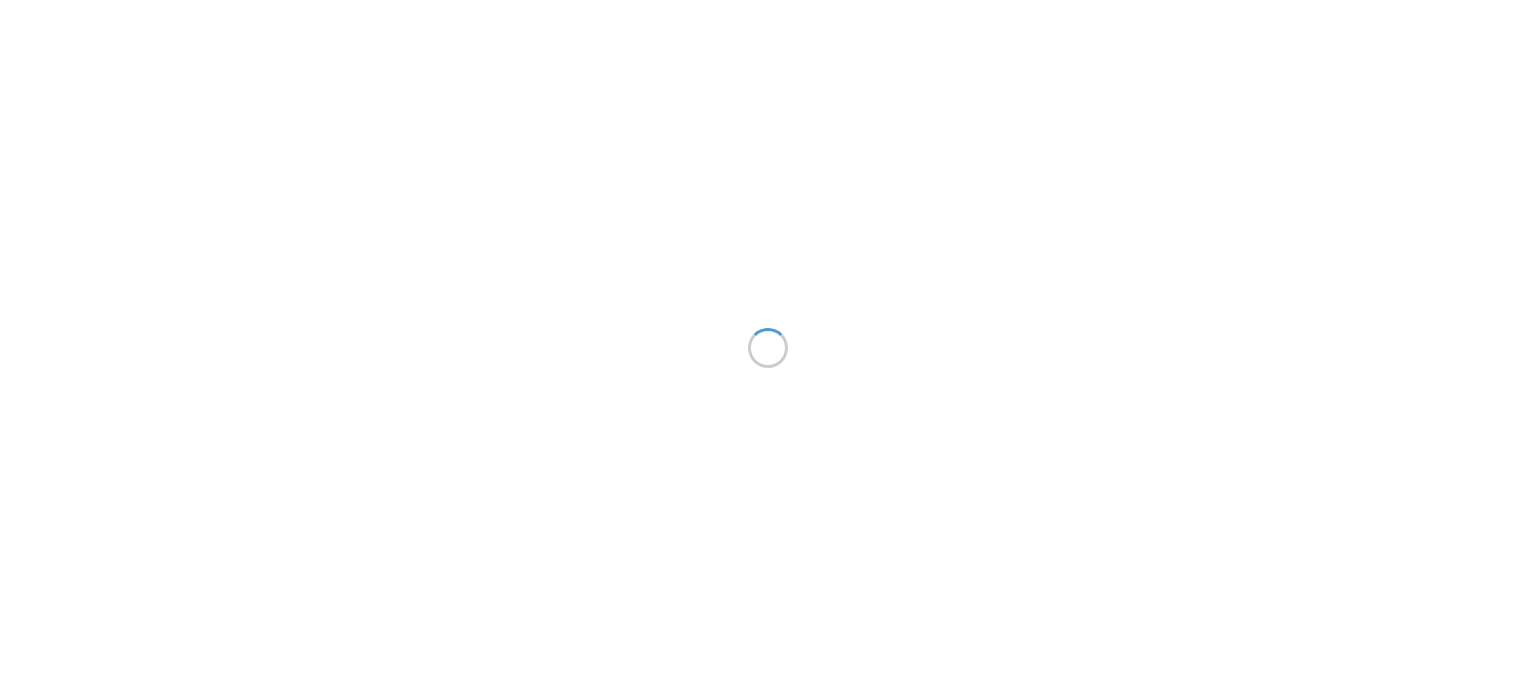 scroll, scrollTop: 0, scrollLeft: 0, axis: both 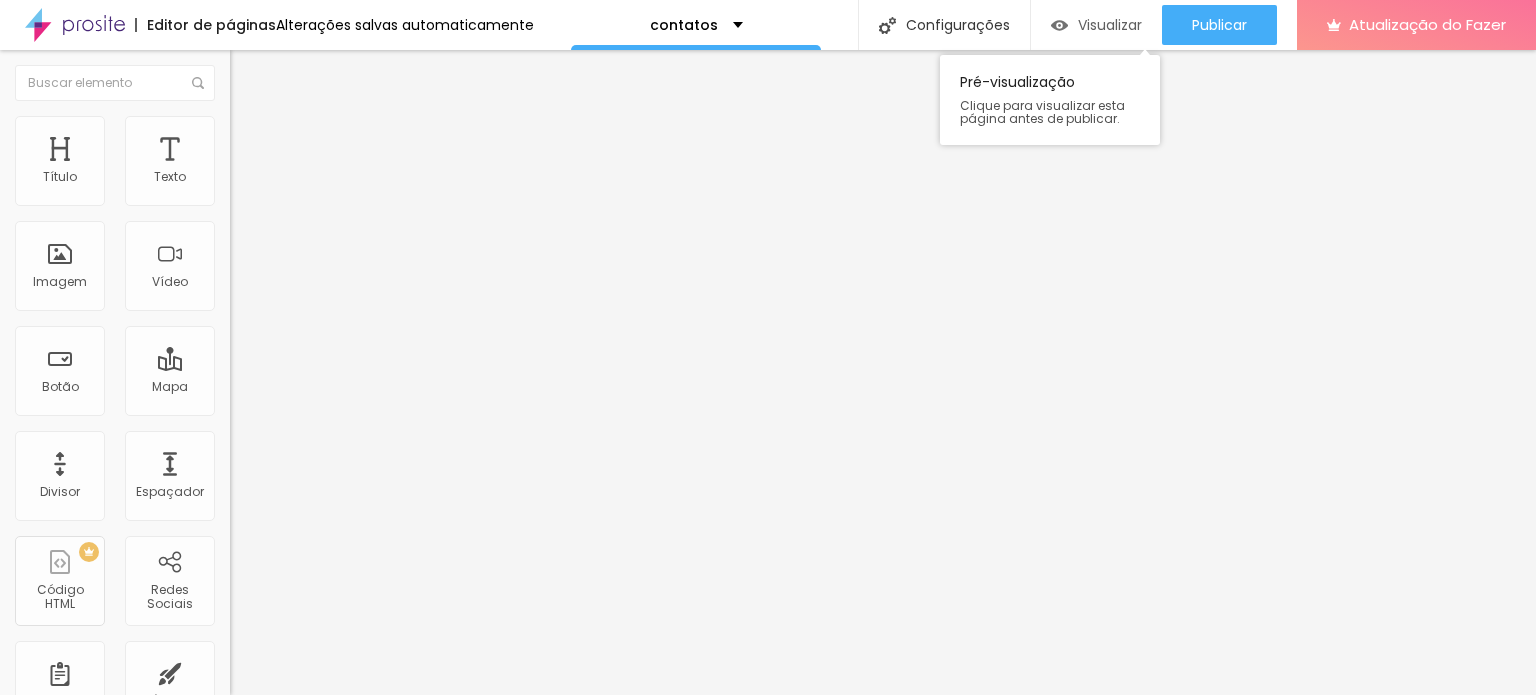 click on "Visualizar" at bounding box center (1110, 25) 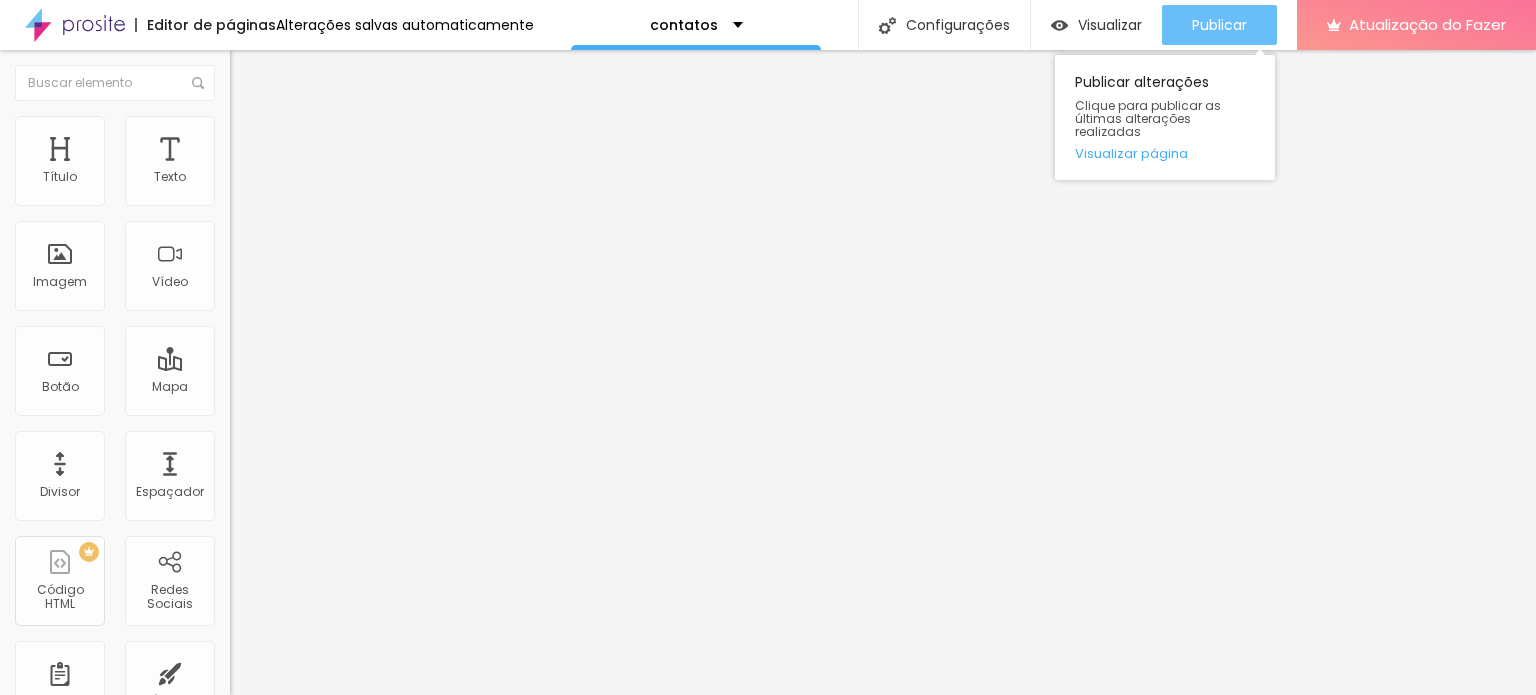 click on "Publicar" at bounding box center (1219, 25) 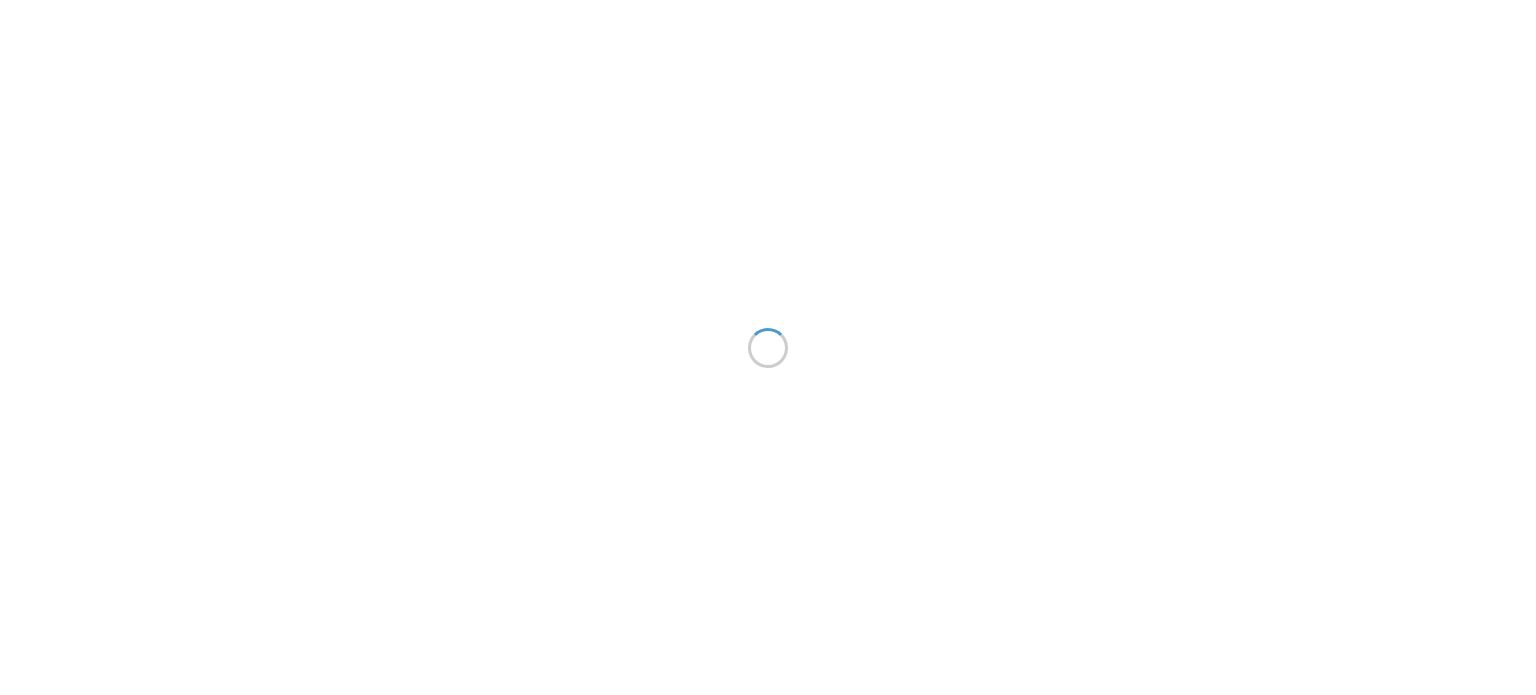 scroll, scrollTop: 0, scrollLeft: 0, axis: both 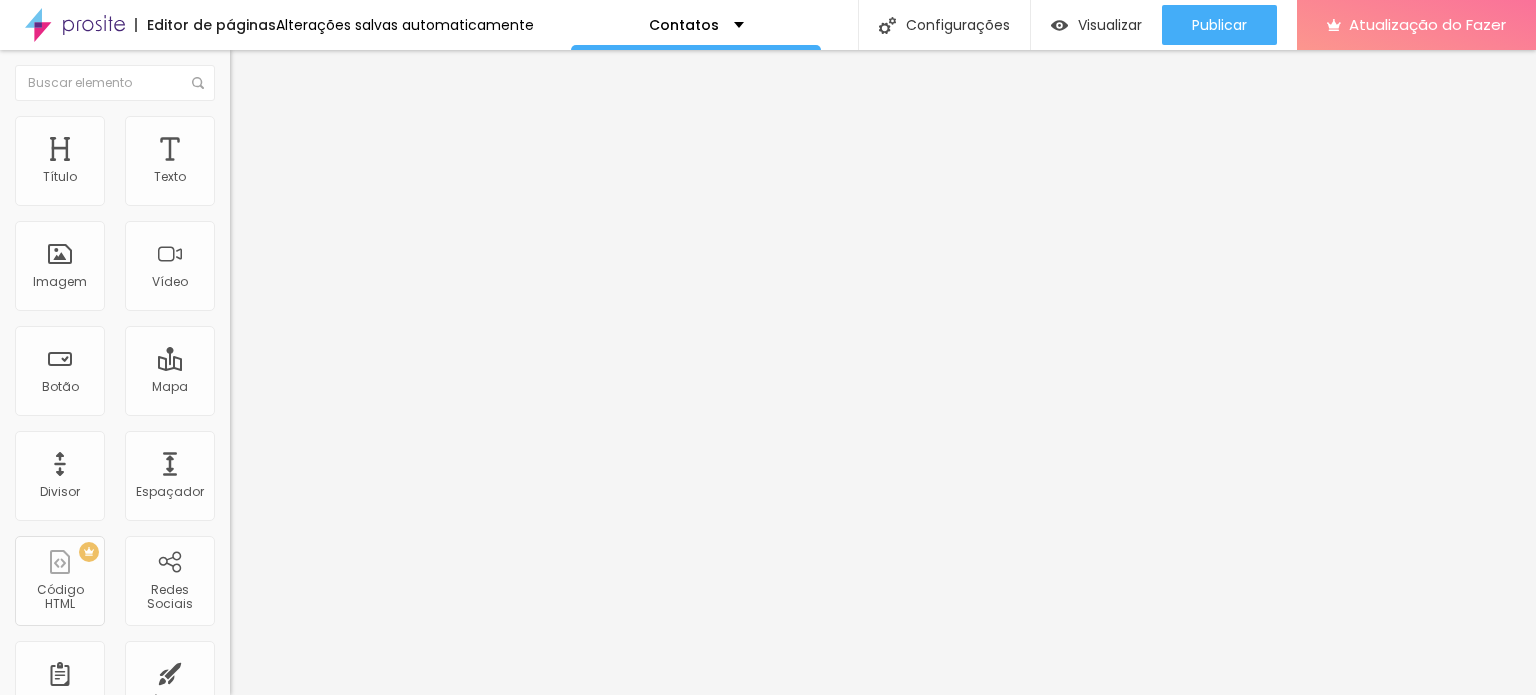 click on "Estilo" at bounding box center (263, 129) 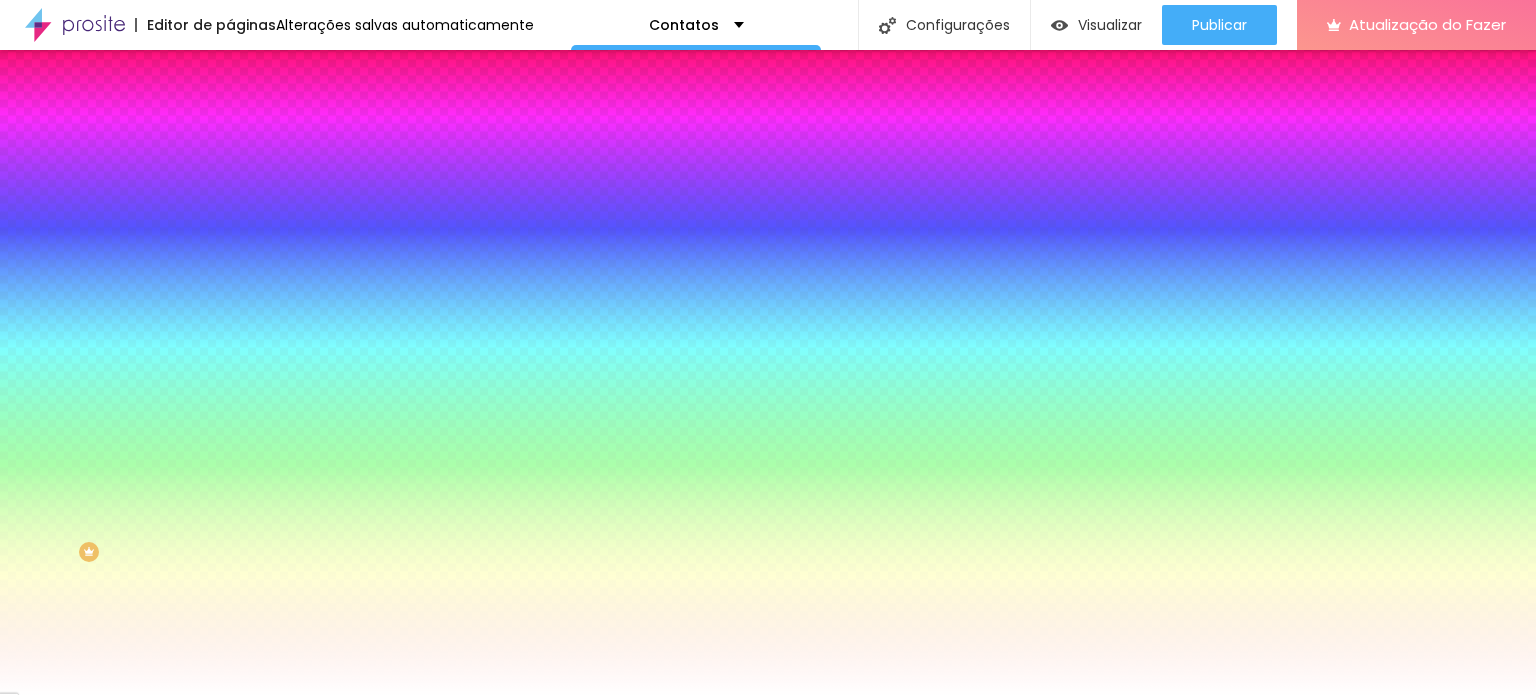 click on "Avançado" at bounding box center (281, 149) 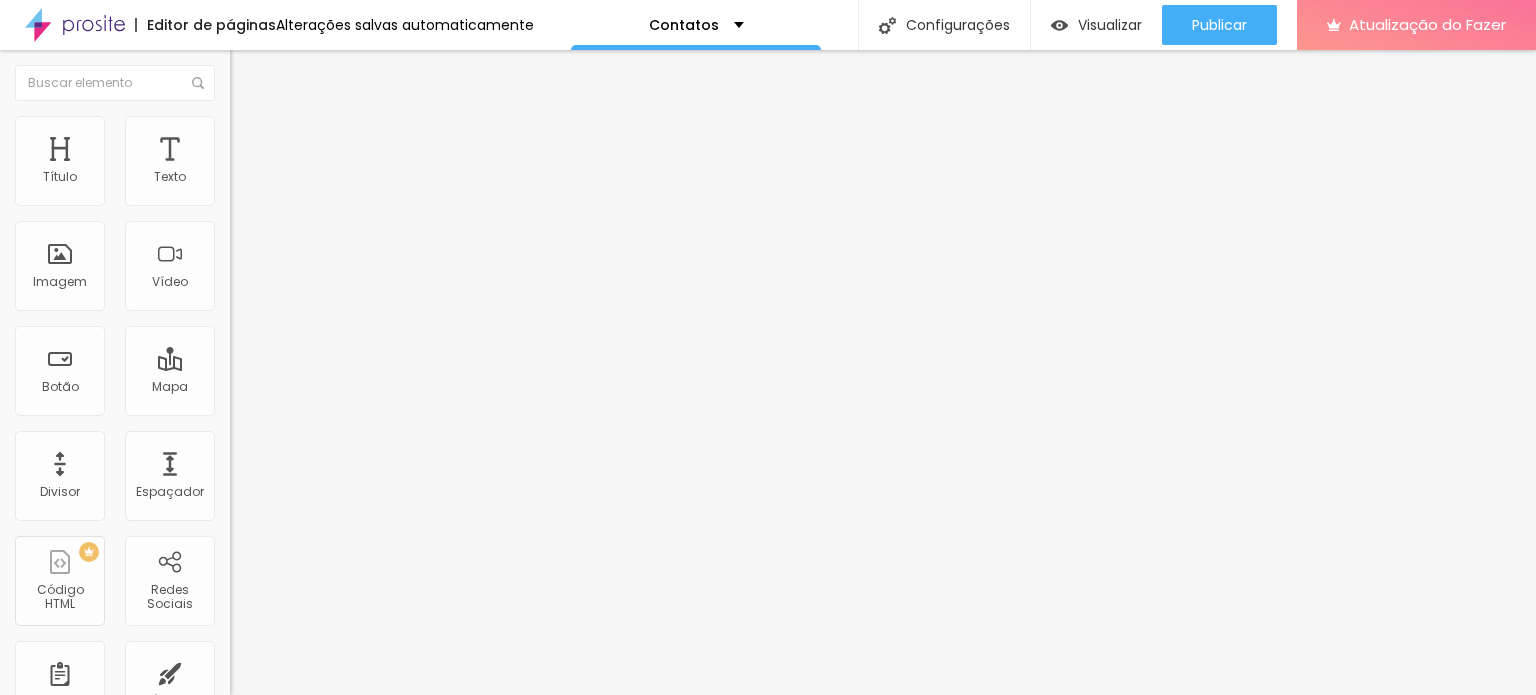 click on "Conteúdo" at bounding box center (279, 109) 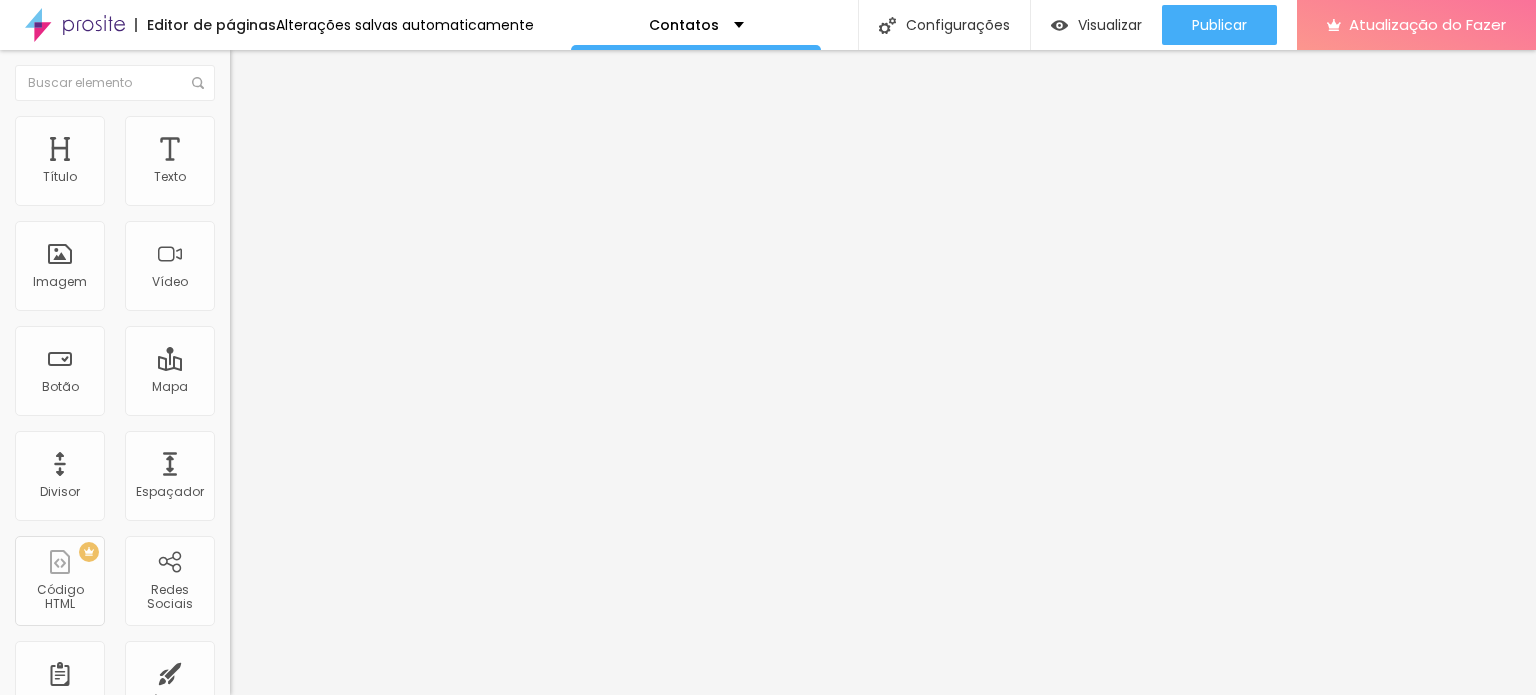 click on "Editar nulo" at bounding box center (297, 73) 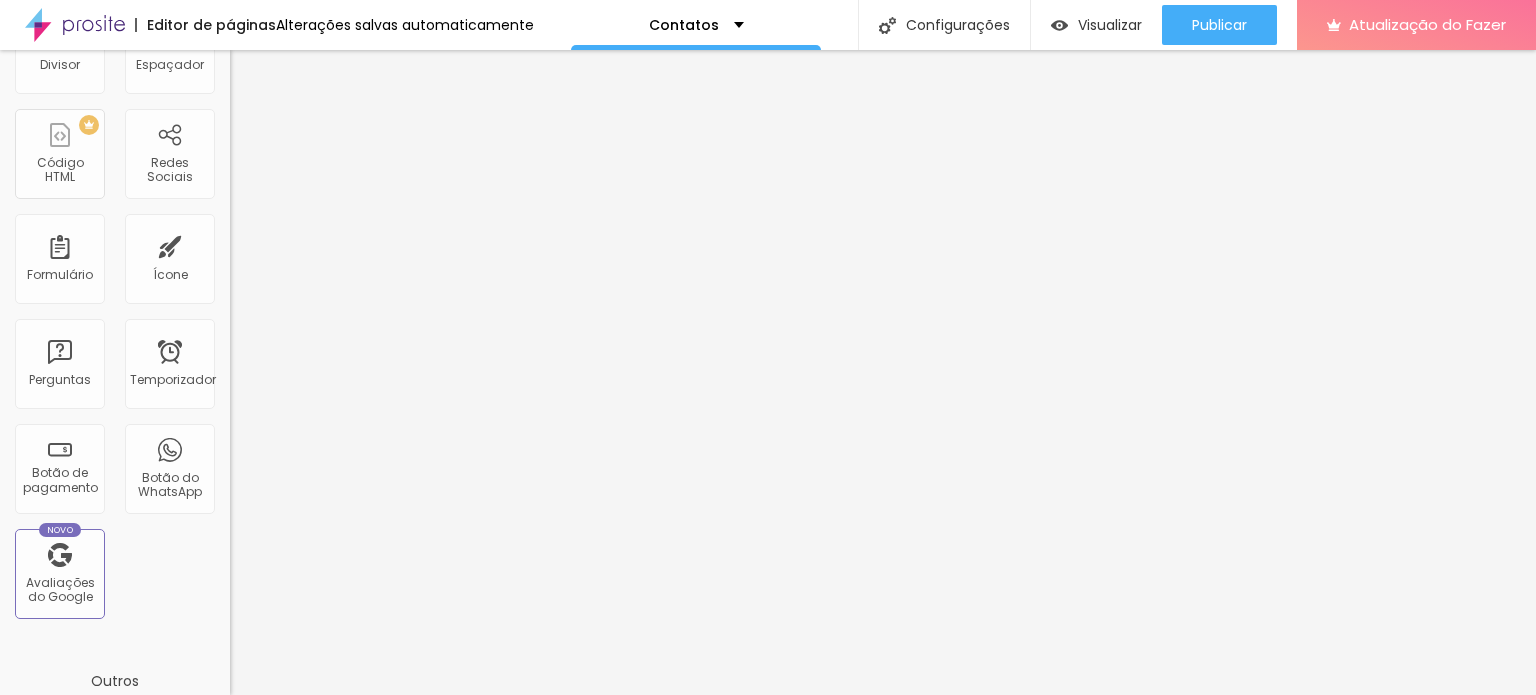 scroll, scrollTop: 444, scrollLeft: 0, axis: vertical 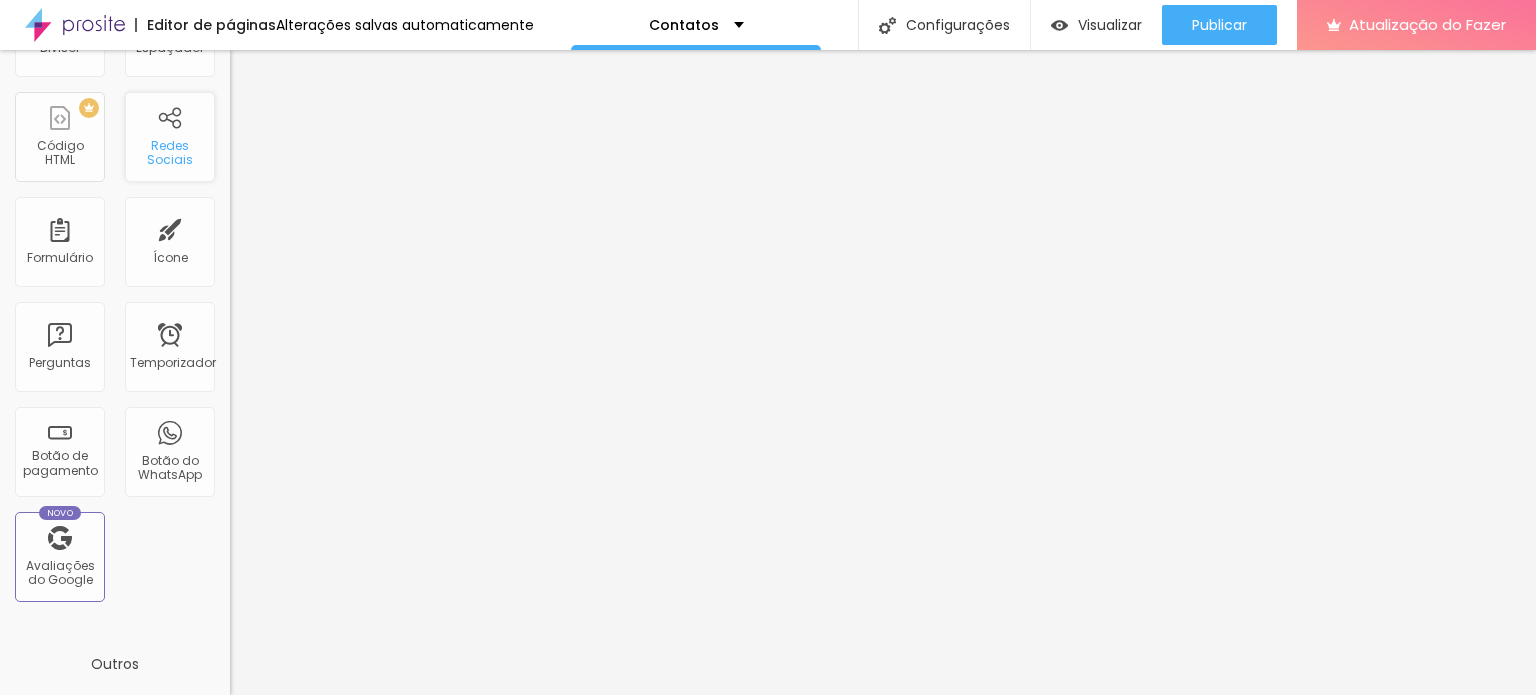 click on "Redes Sociais" at bounding box center [170, 137] 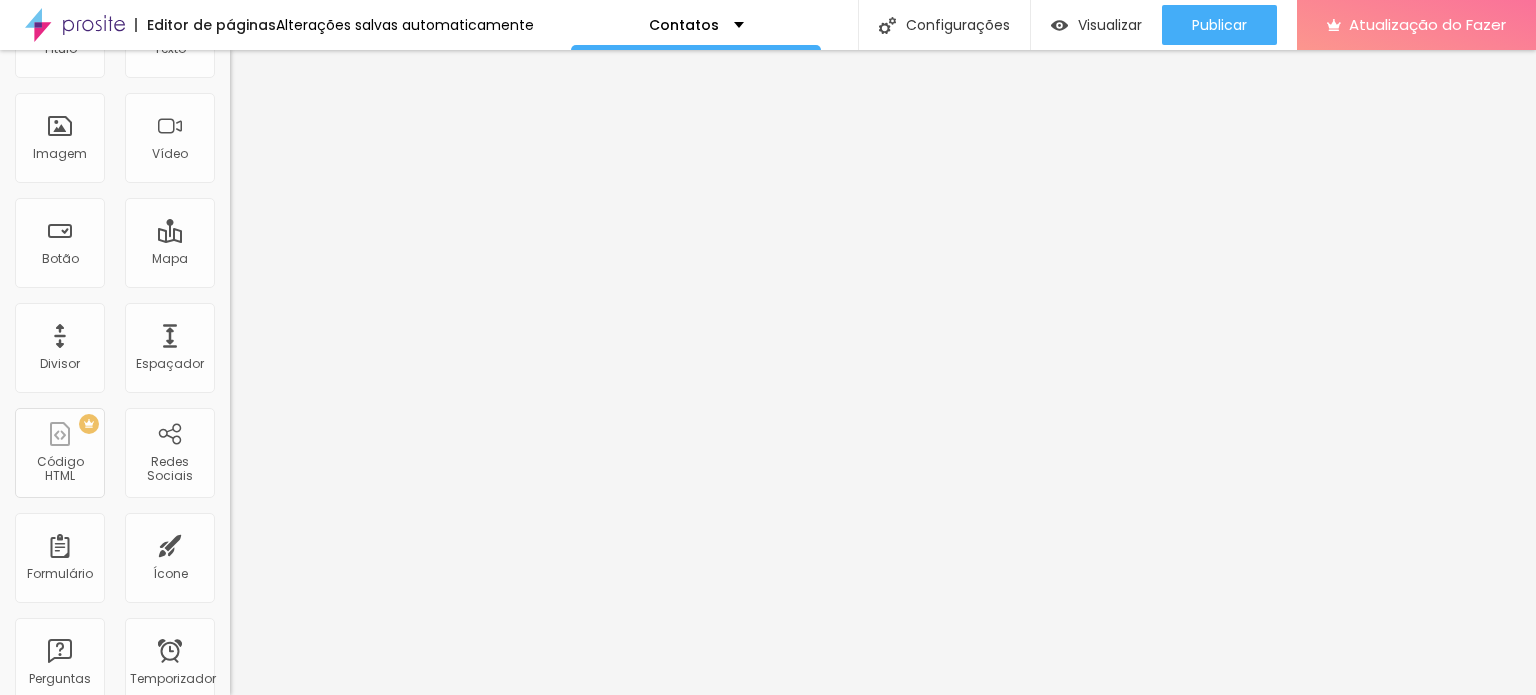 scroll, scrollTop: 0, scrollLeft: 0, axis: both 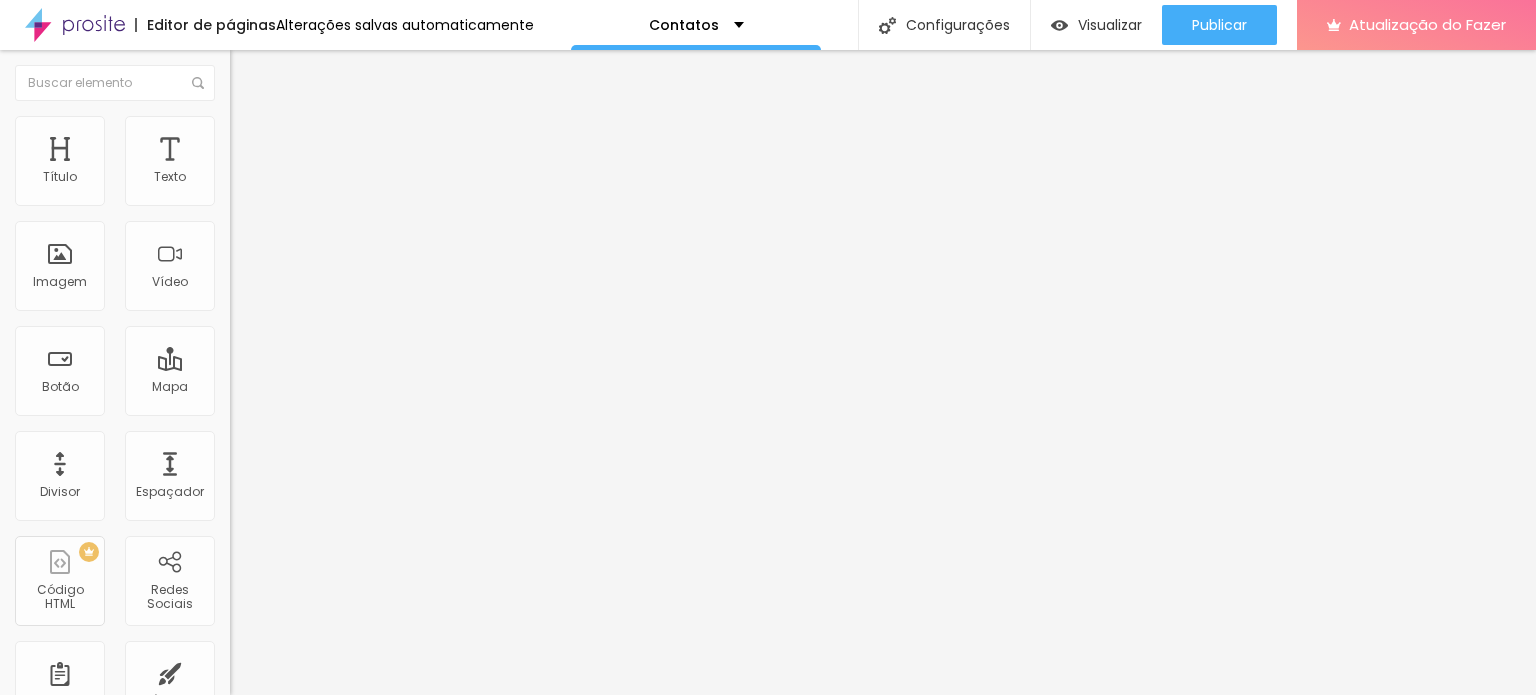 click on "Editar nulo" at bounding box center [345, 73] 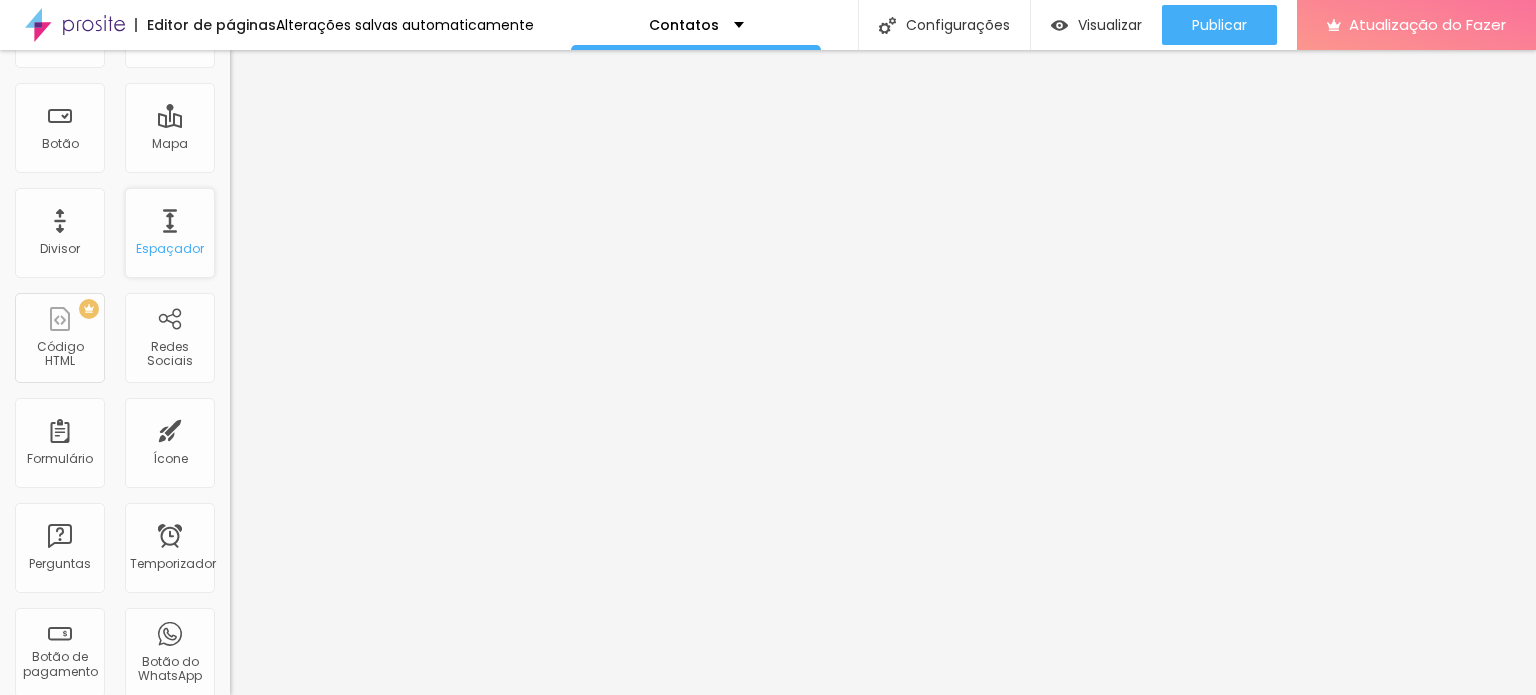 scroll, scrollTop: 244, scrollLeft: 0, axis: vertical 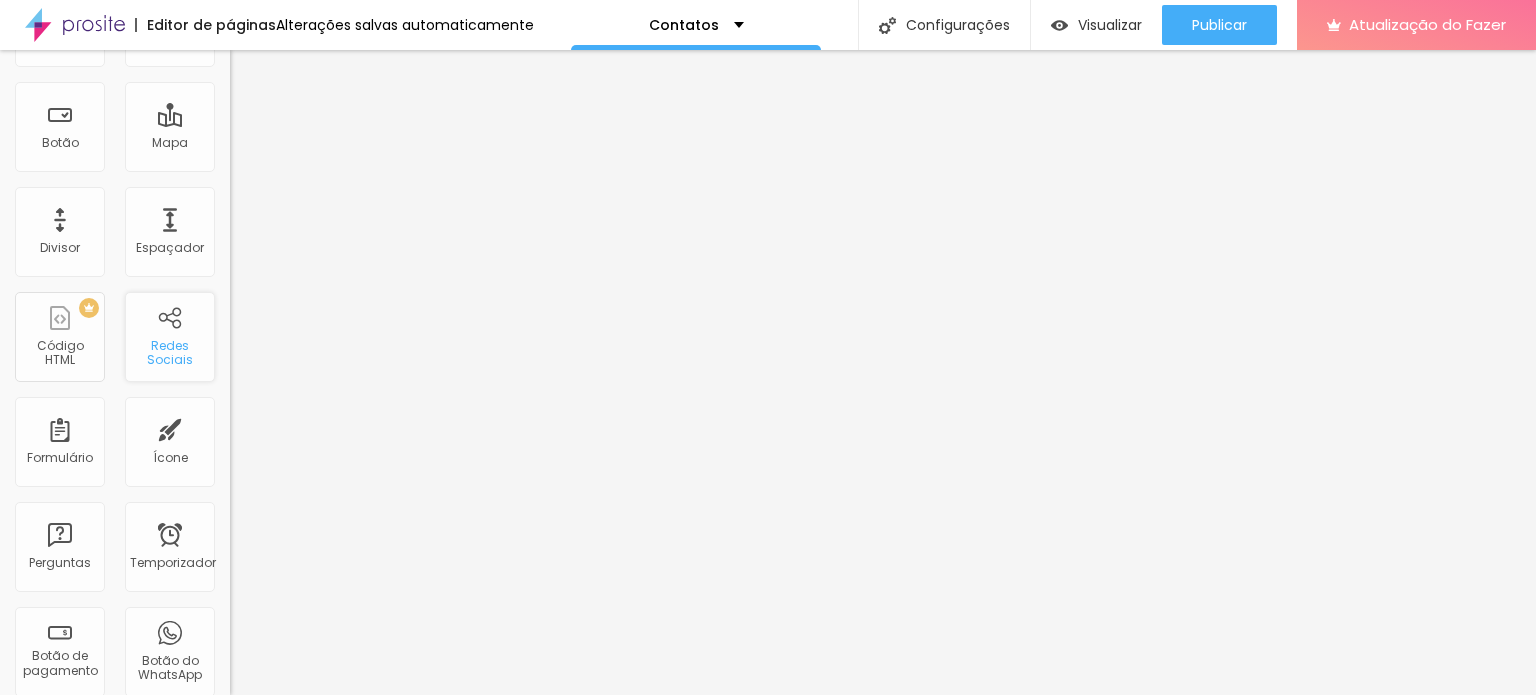 click on "Redes Sociais" at bounding box center [170, 352] 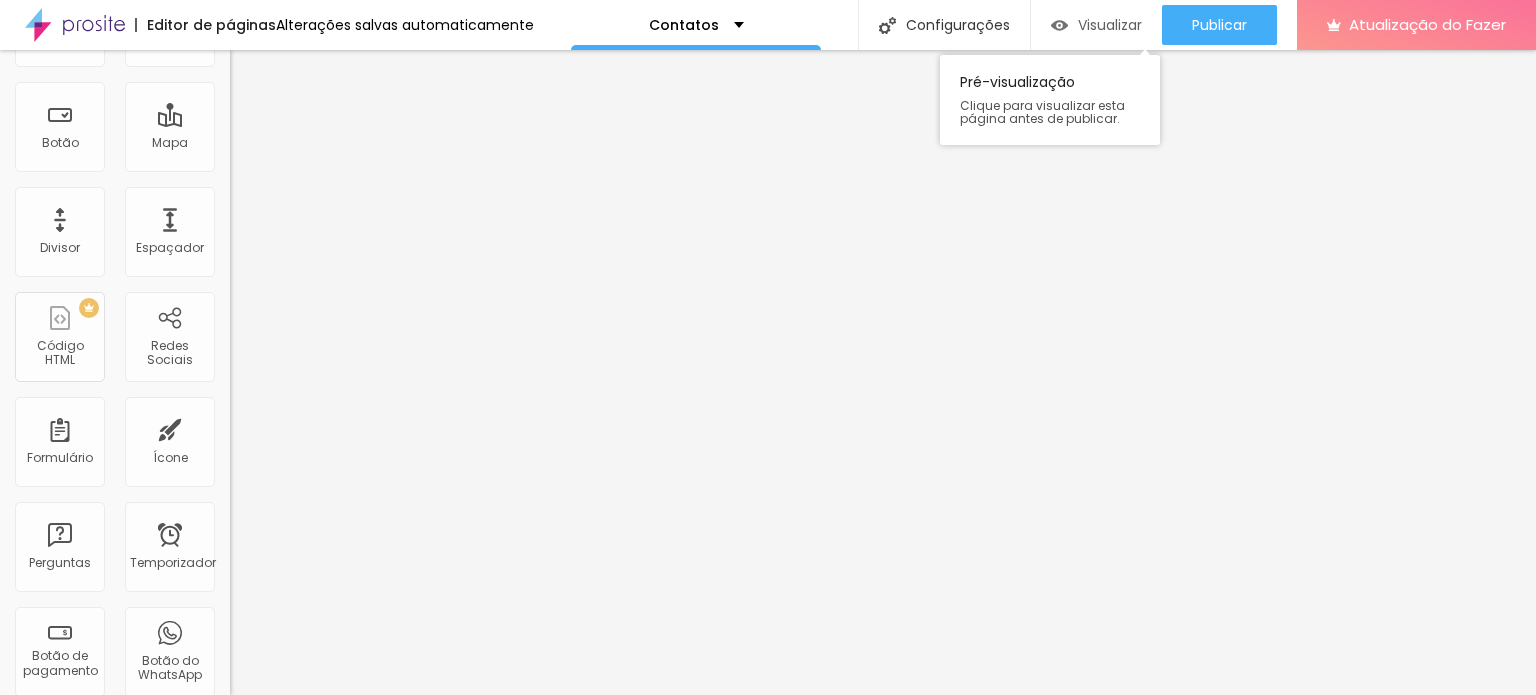 click on "Visualizar" at bounding box center (1096, 25) 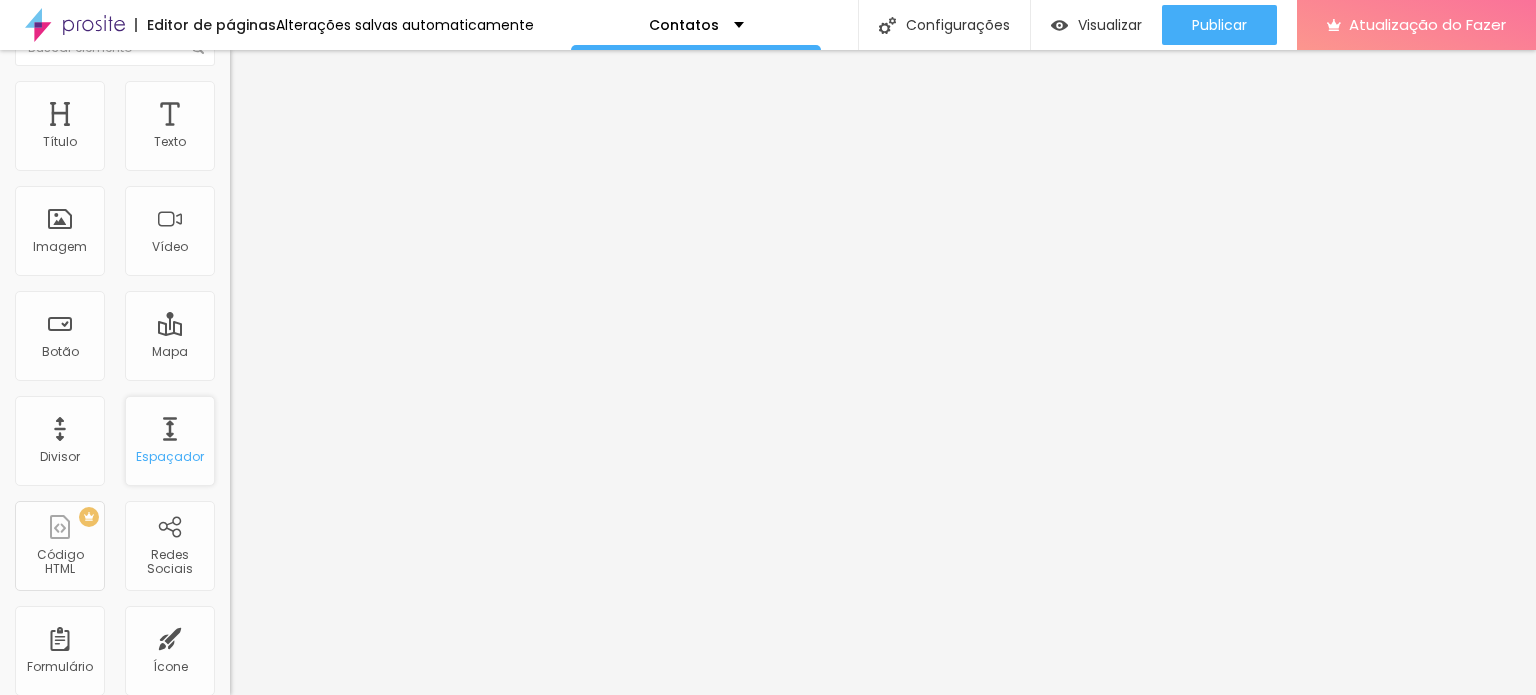 scroll, scrollTop: 0, scrollLeft: 0, axis: both 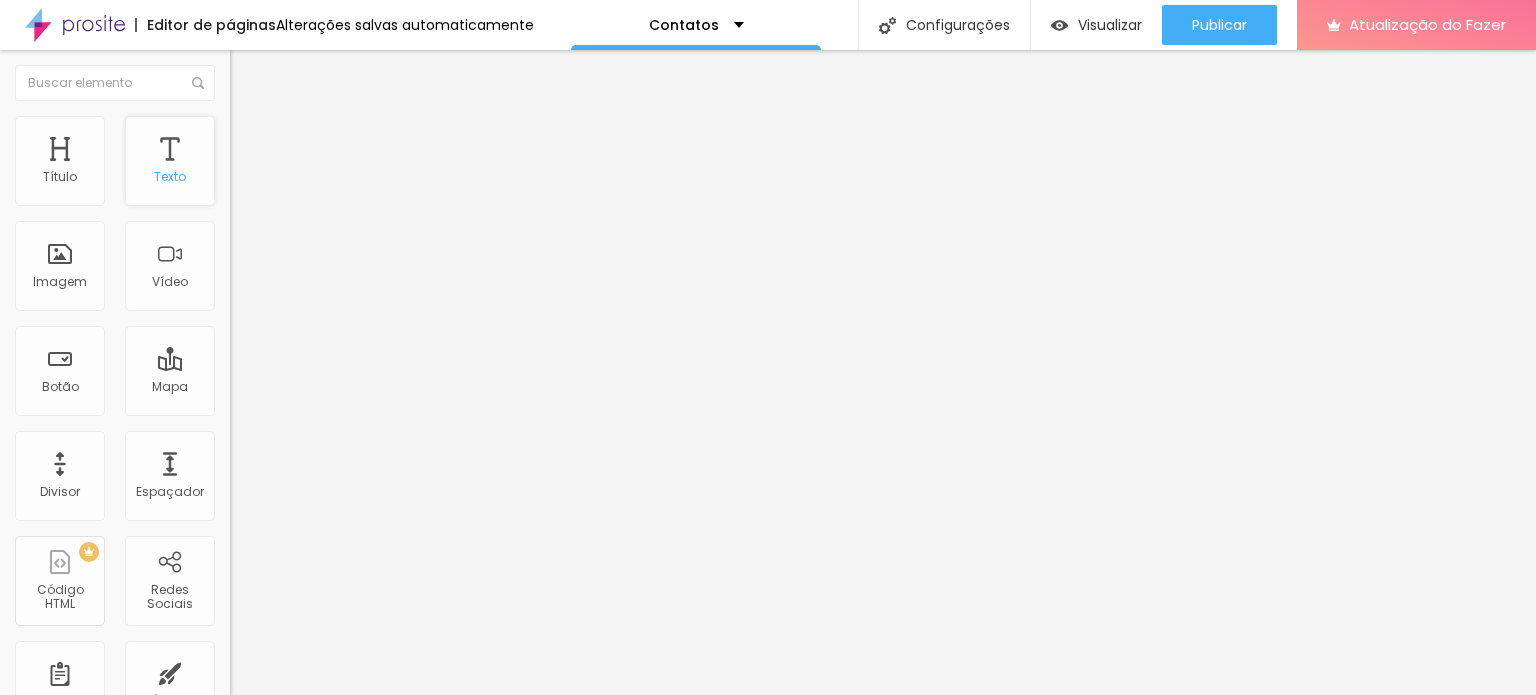 click on "Texto" at bounding box center (170, 161) 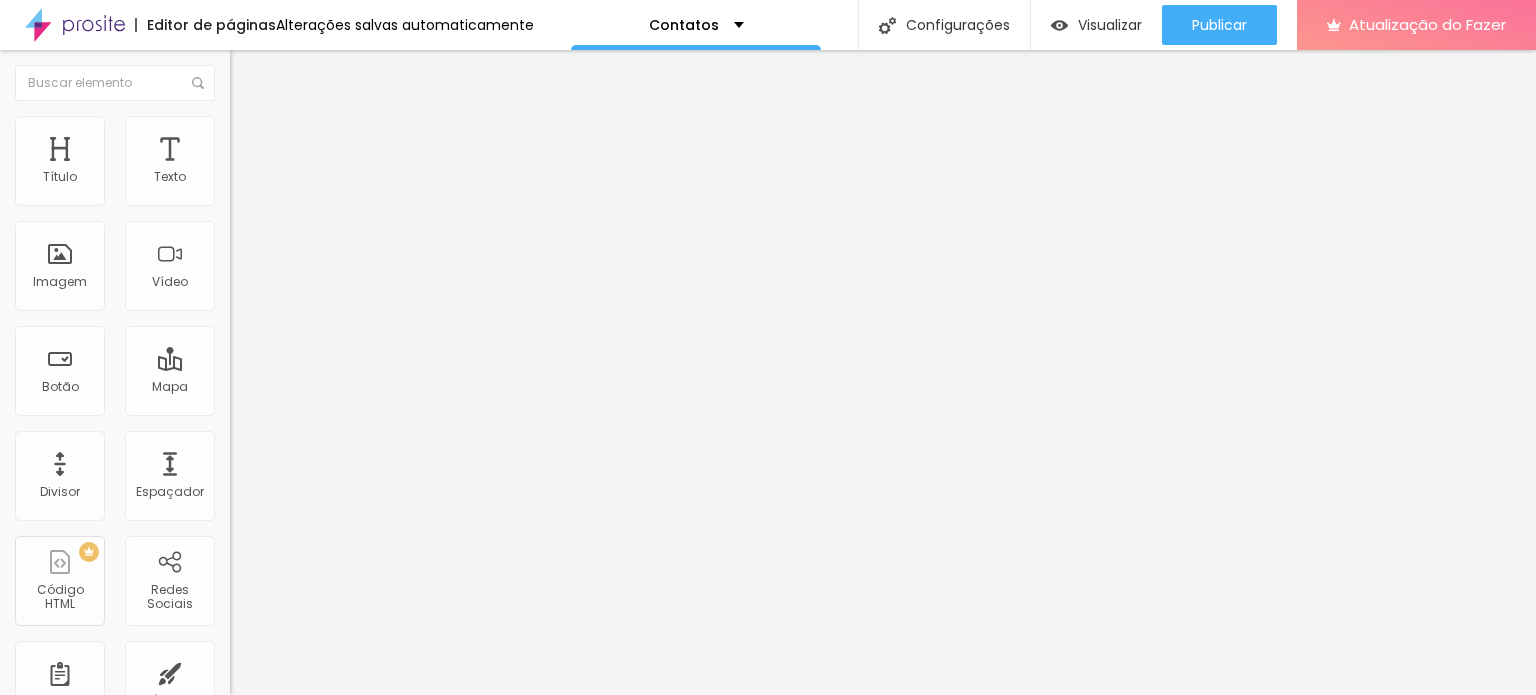 click at bounding box center [239, 125] 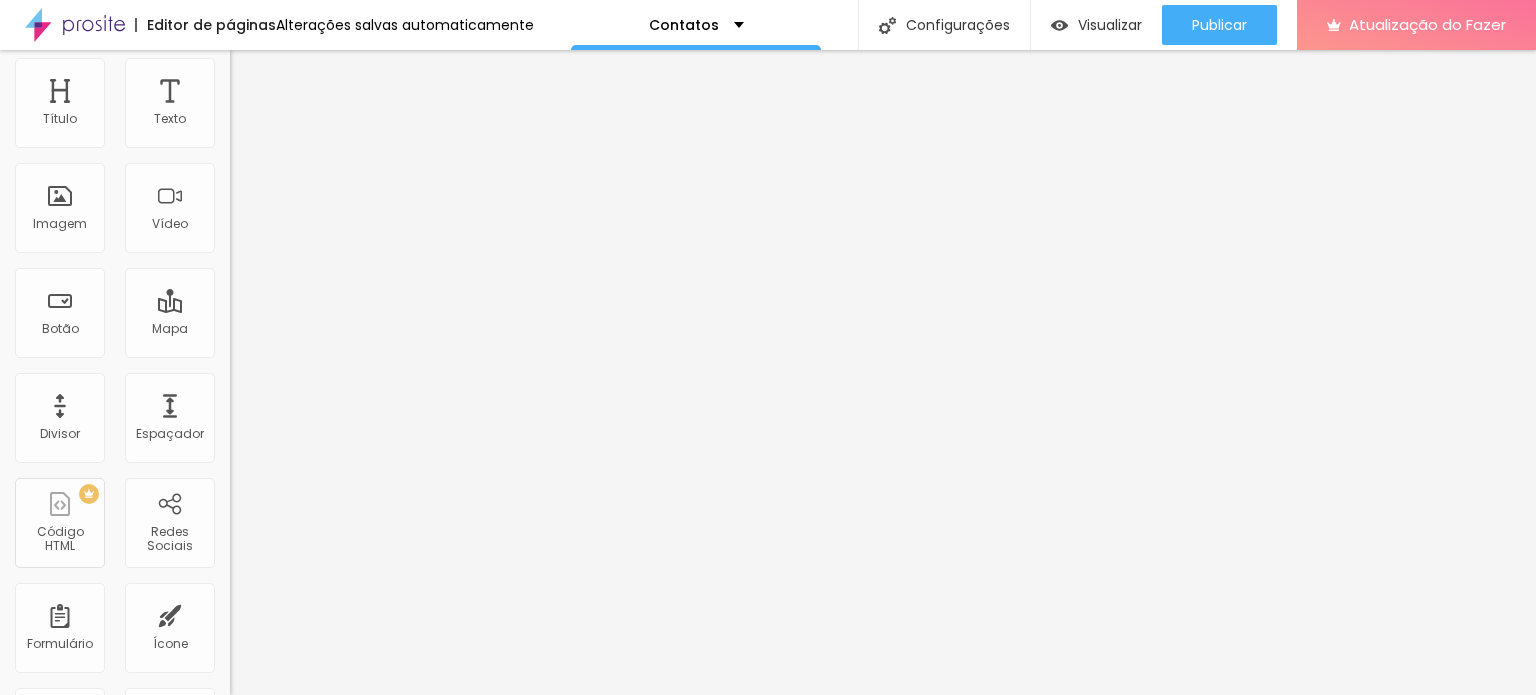 scroll, scrollTop: 0, scrollLeft: 0, axis: both 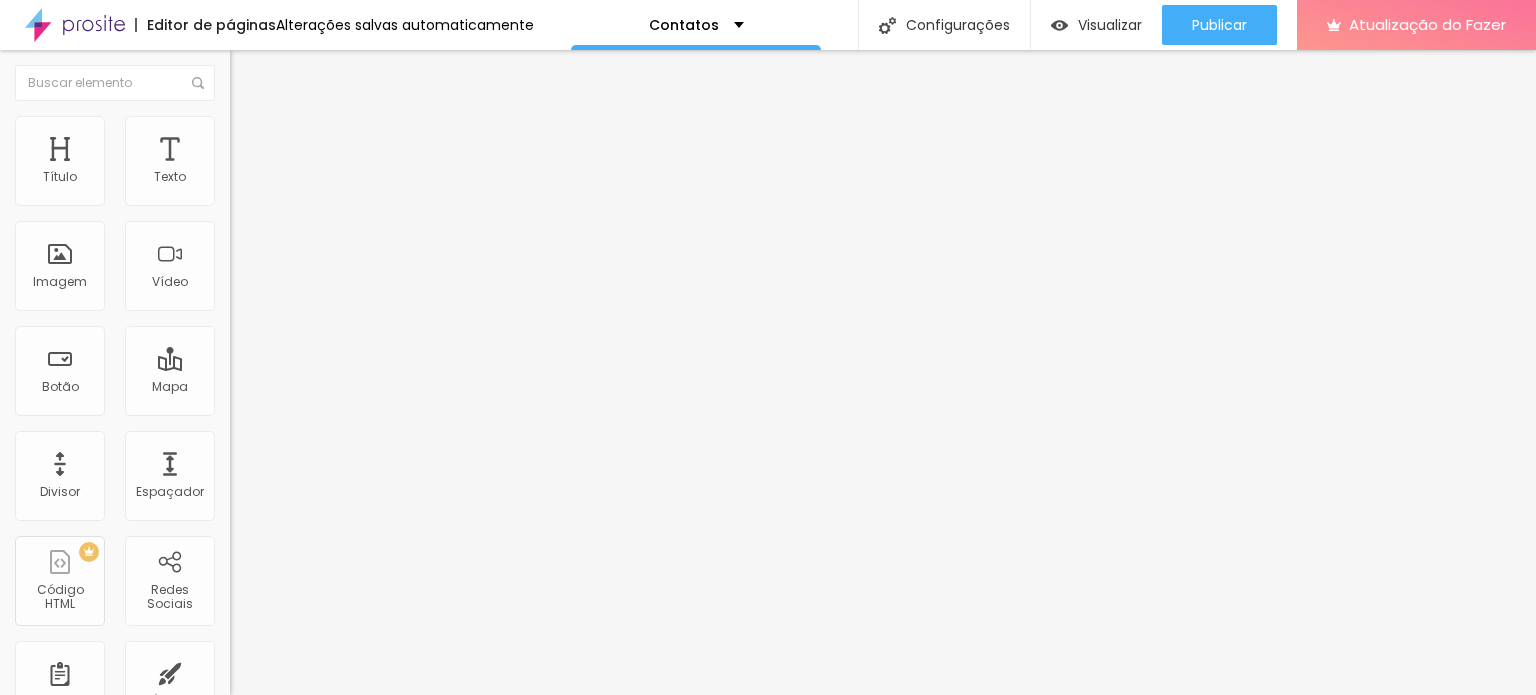 click on "Estilo" at bounding box center (263, 109) 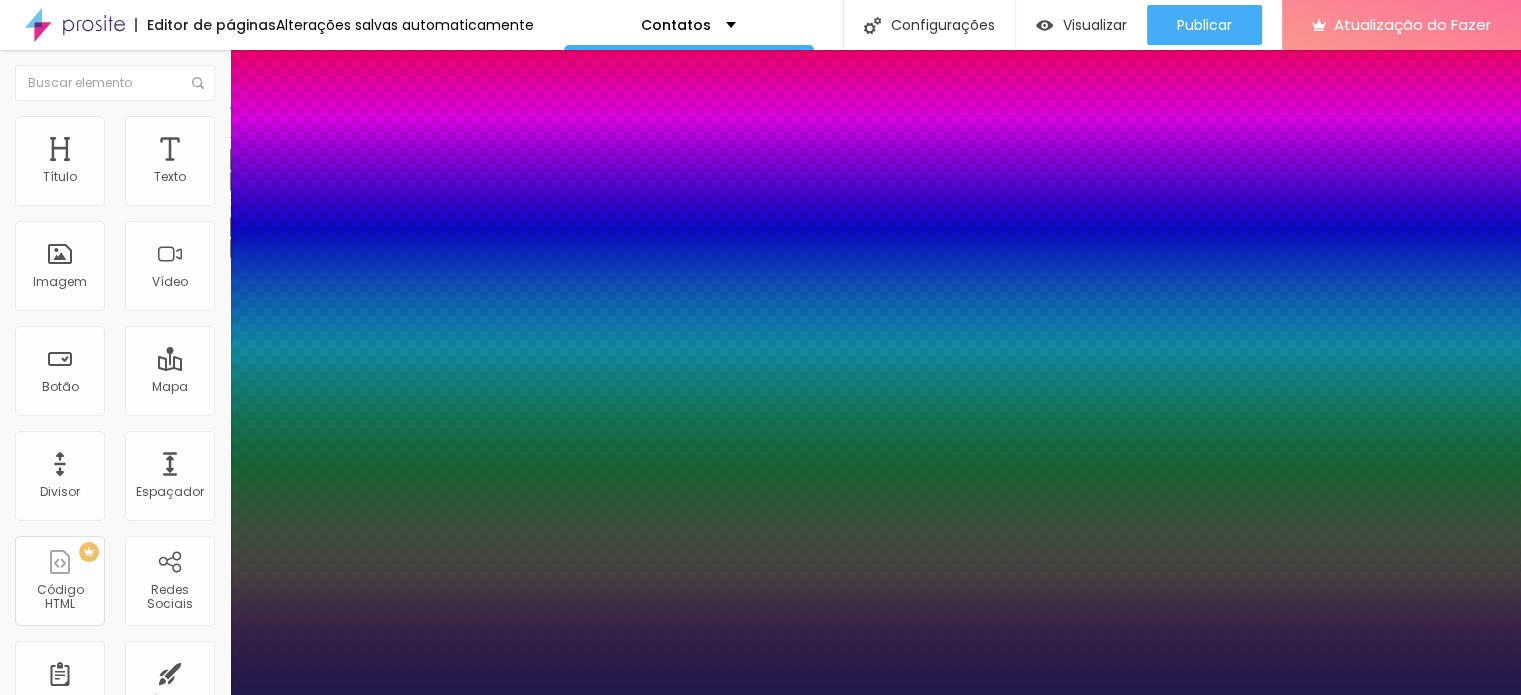 type on "1" 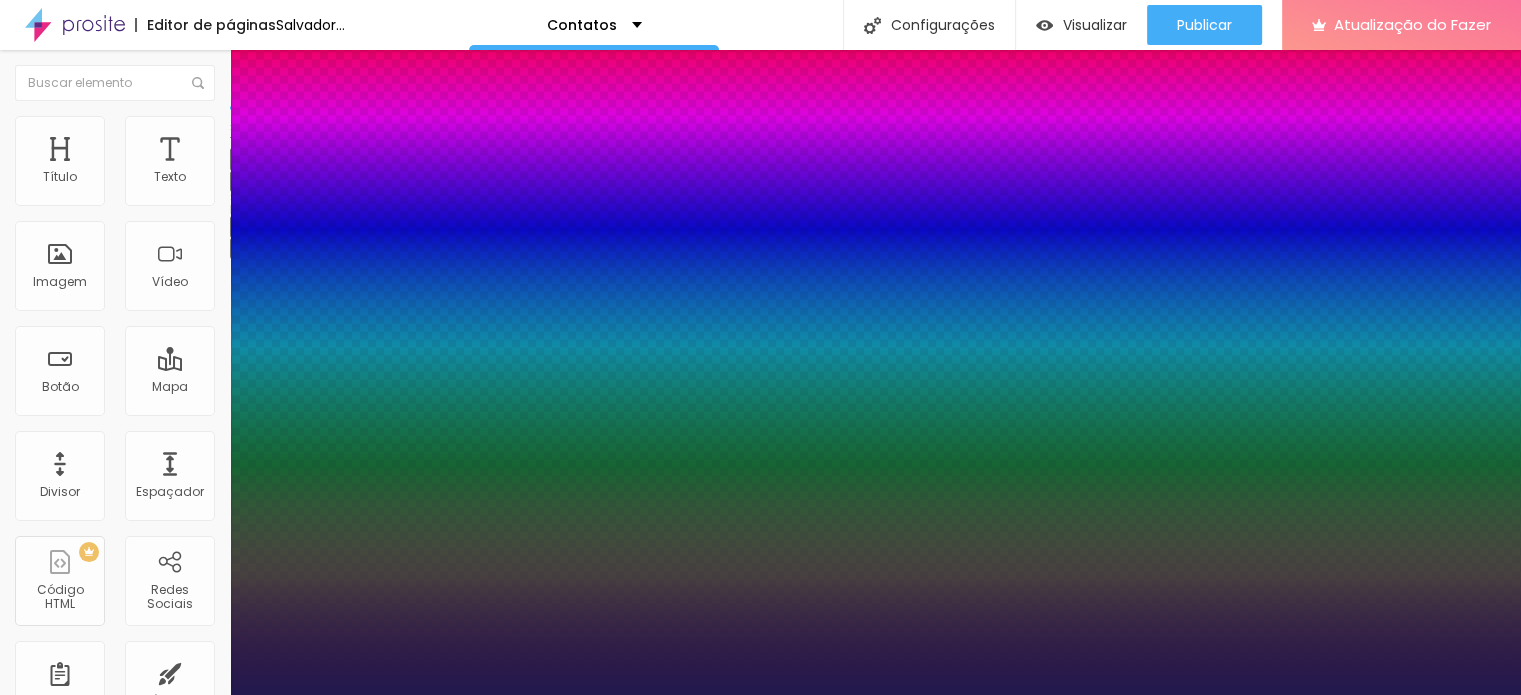 click on "AA" at bounding box center [8, 7081] 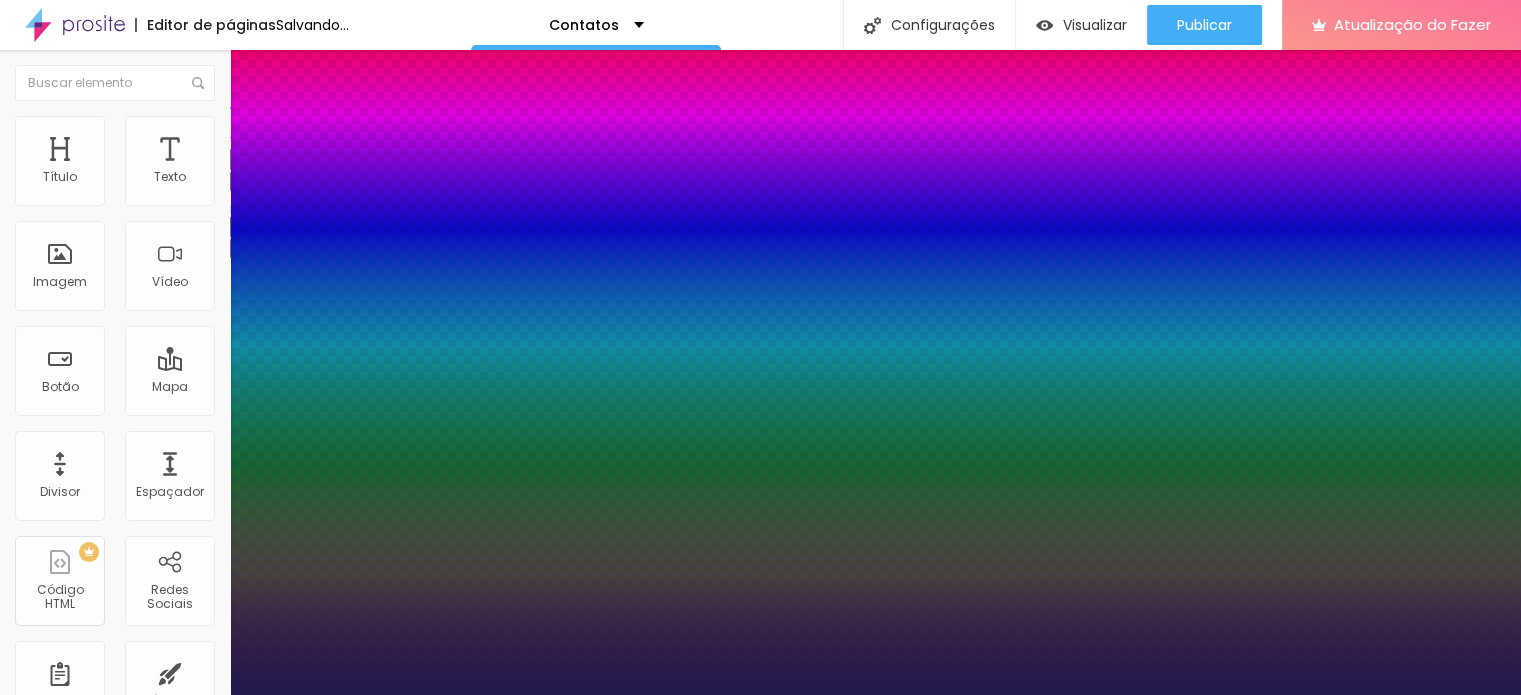 click on "Aa" at bounding box center (8, 7093) 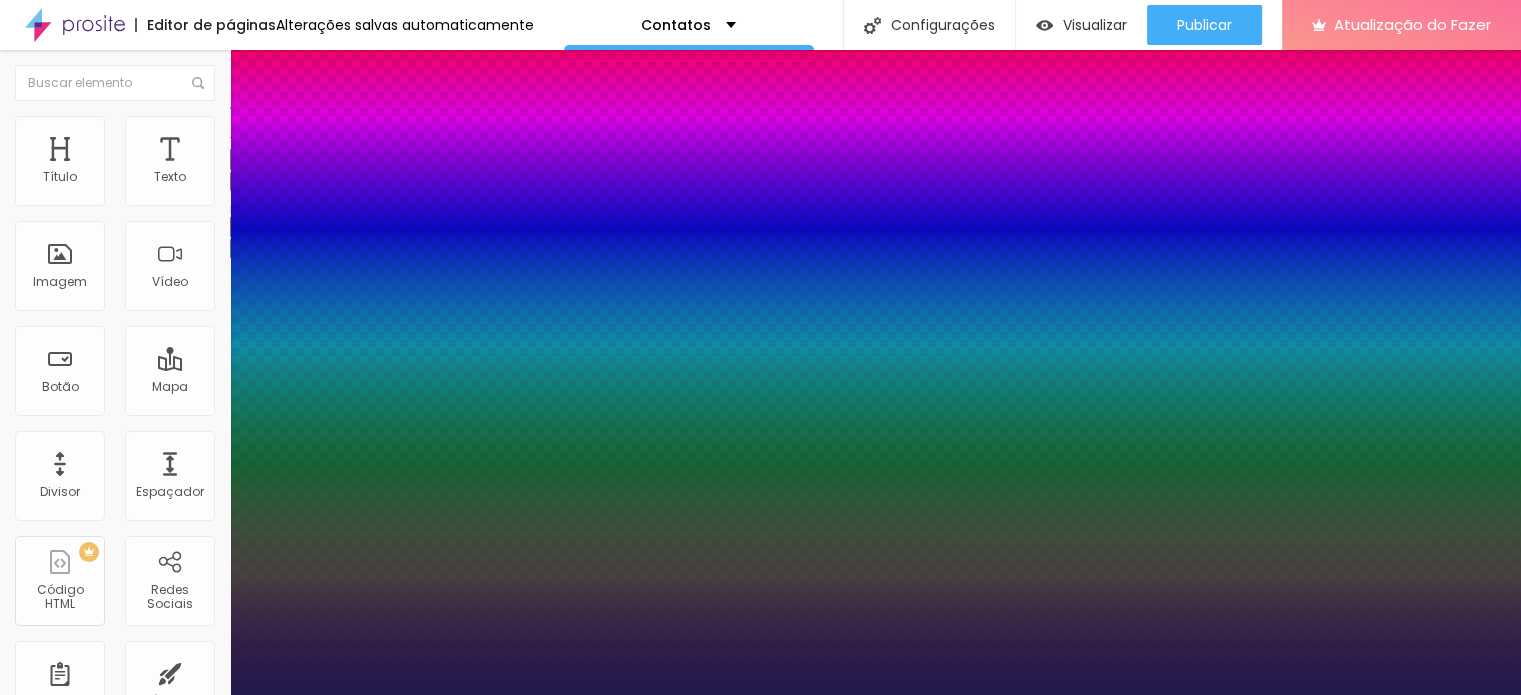 type on "1.7" 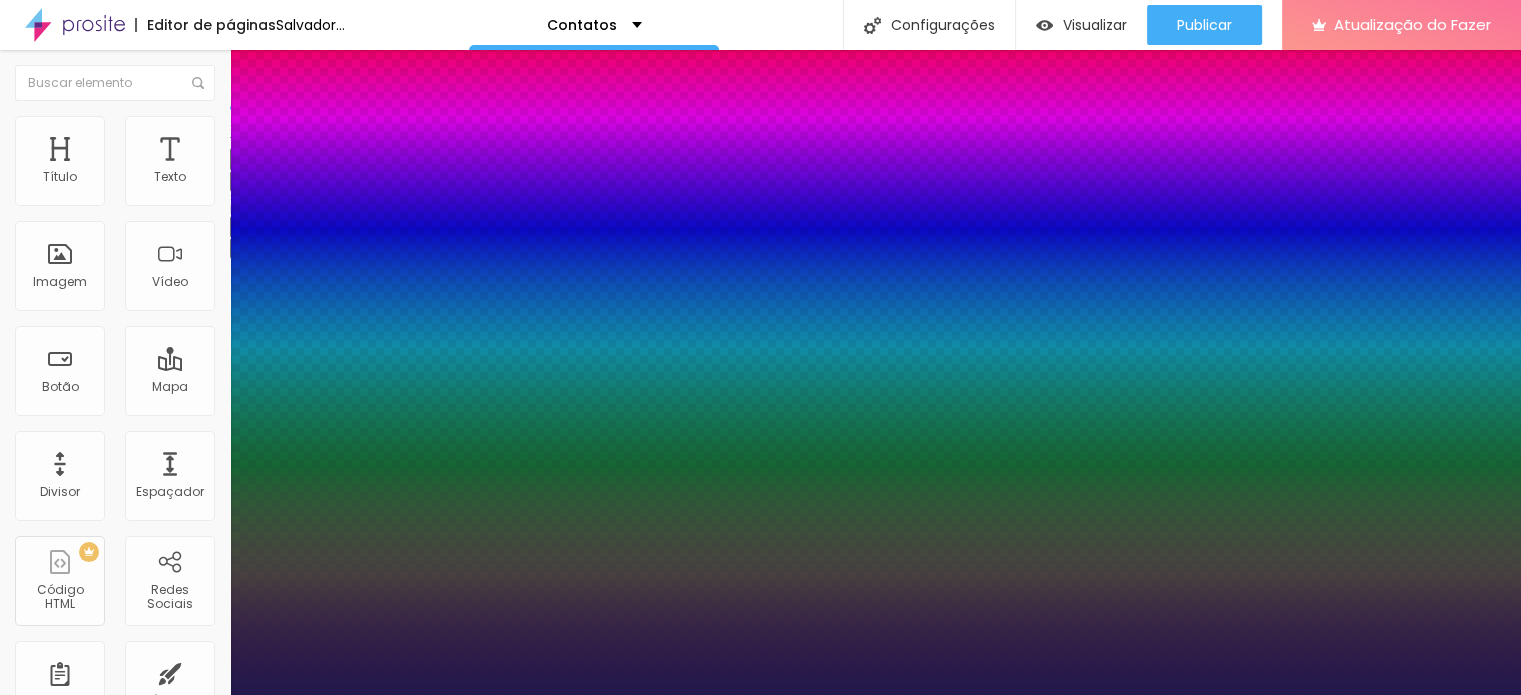 type on "1" 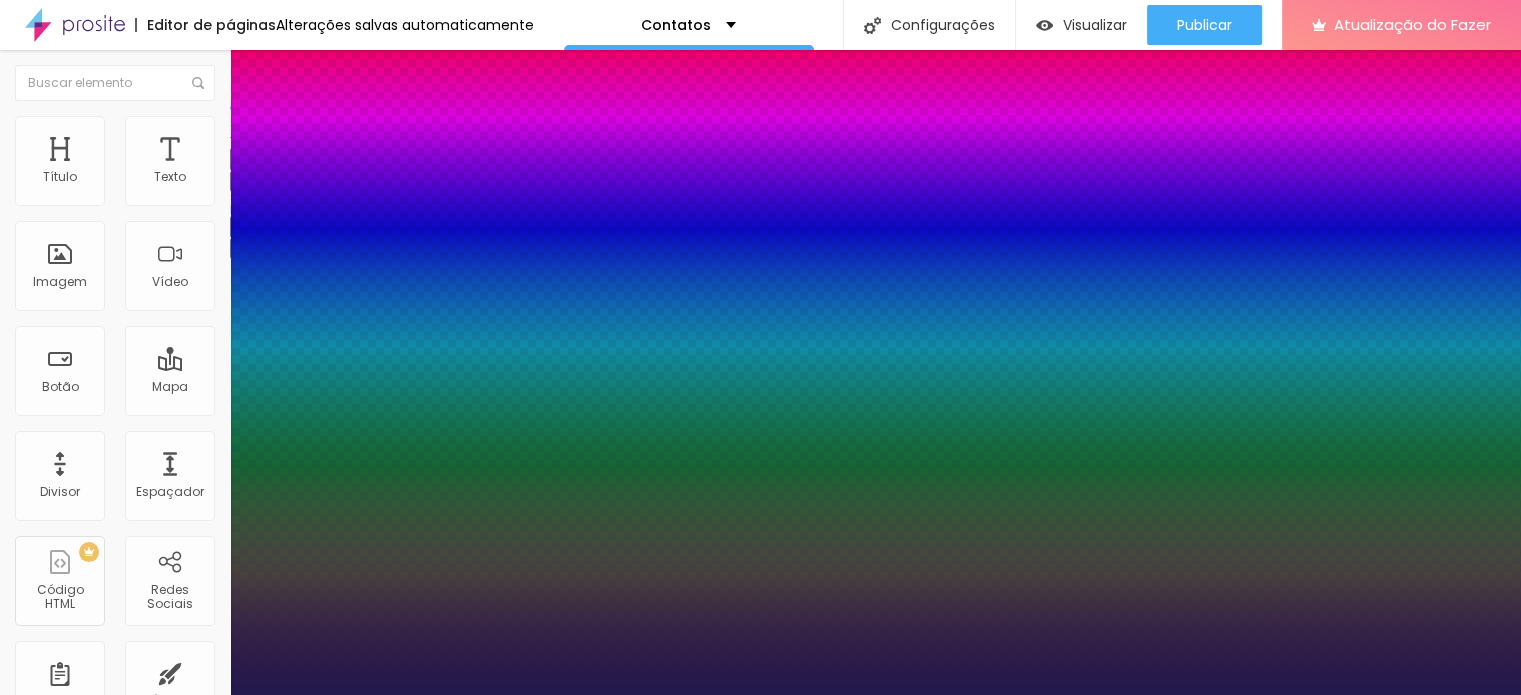 type on "11" 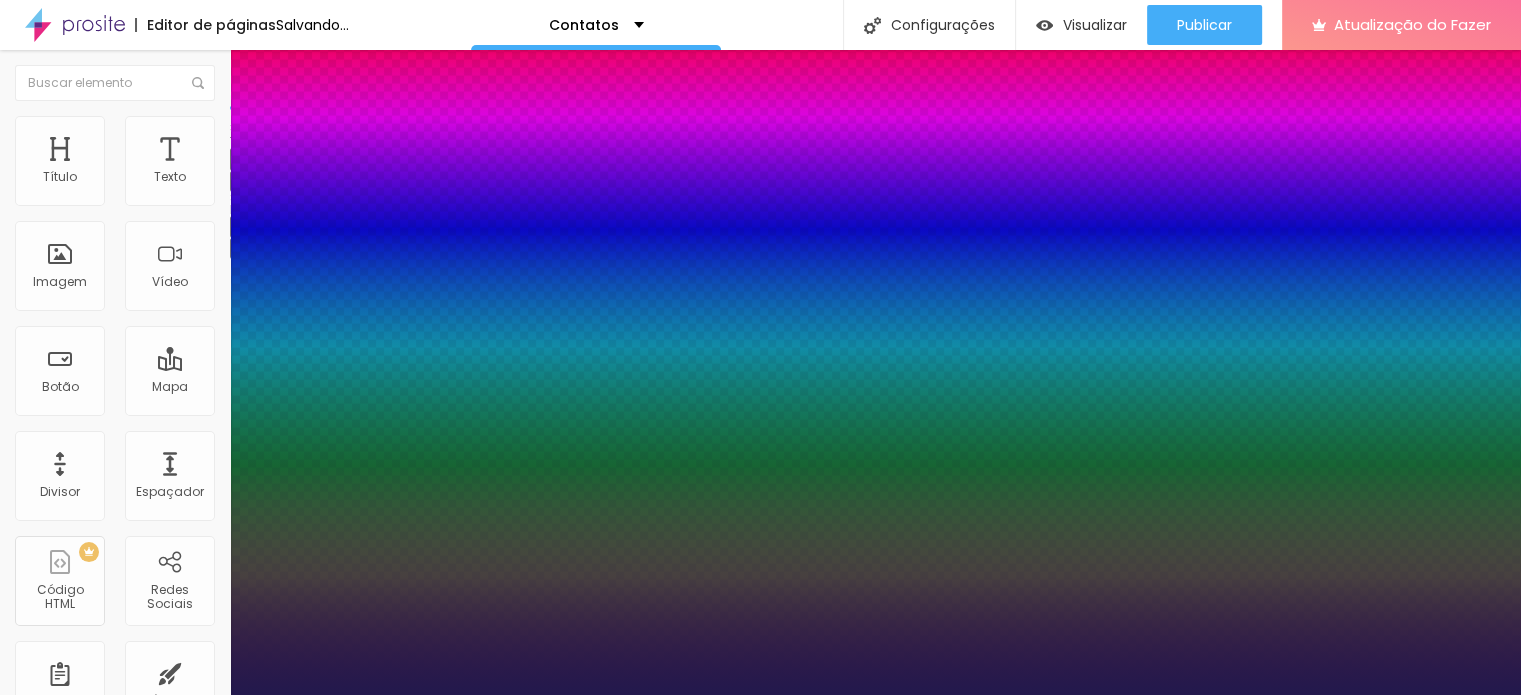 drag, startPoint x: 261, startPoint y: 334, endPoint x: 288, endPoint y: 335, distance: 27.018513 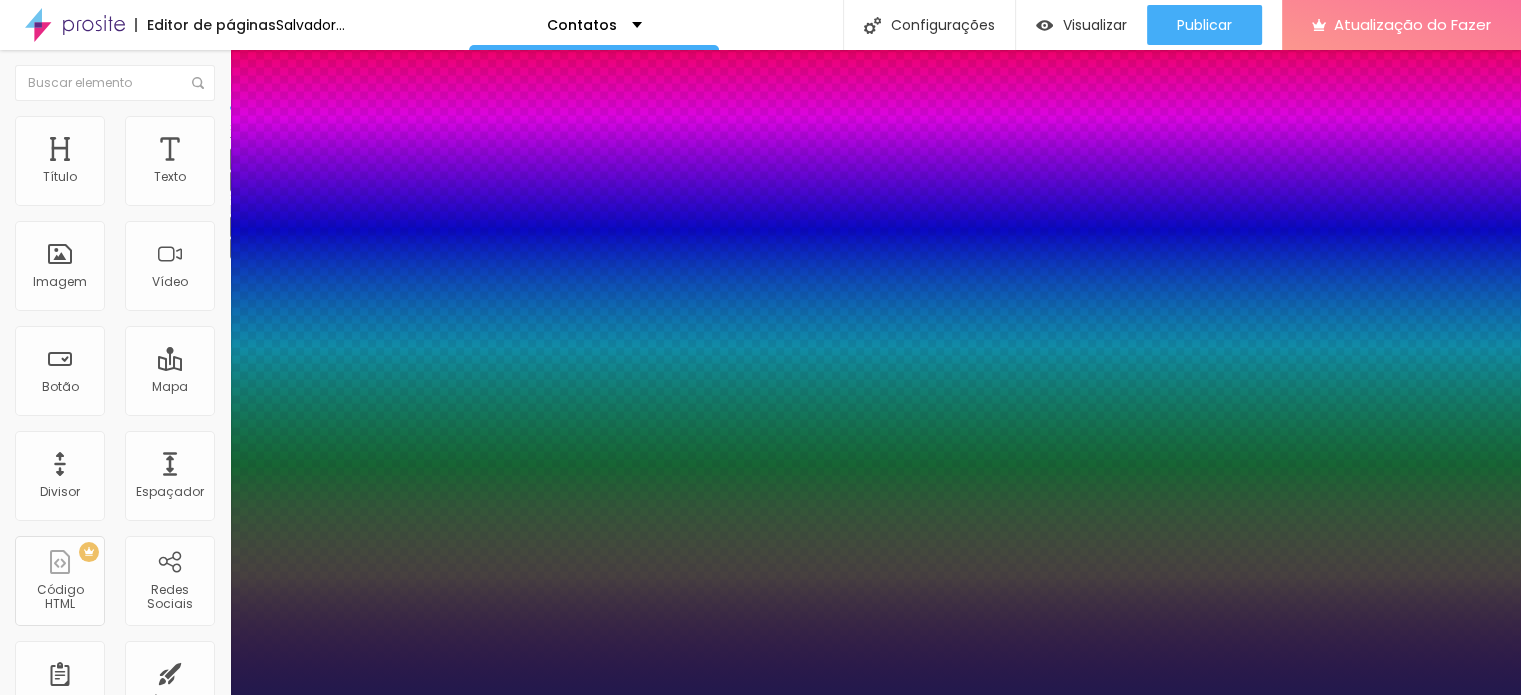 type on "5" 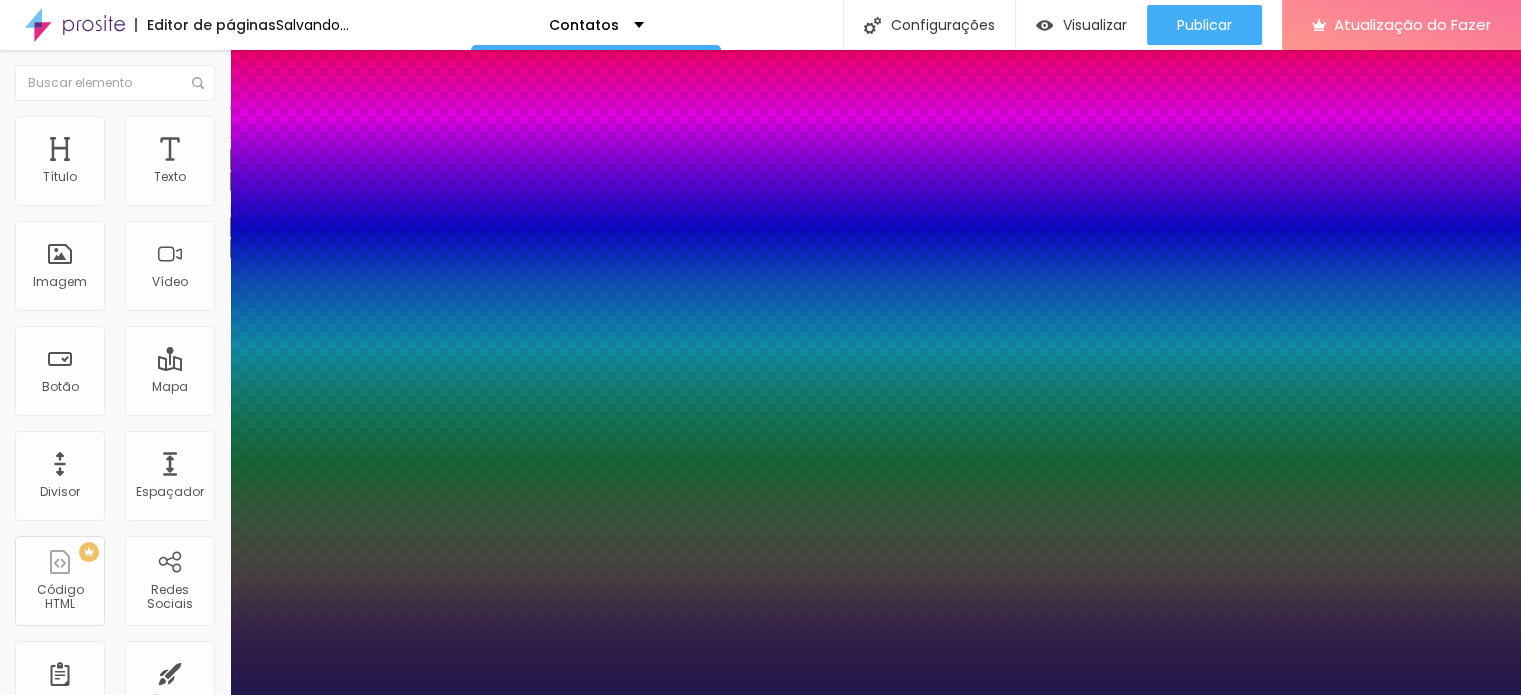 type on "3" 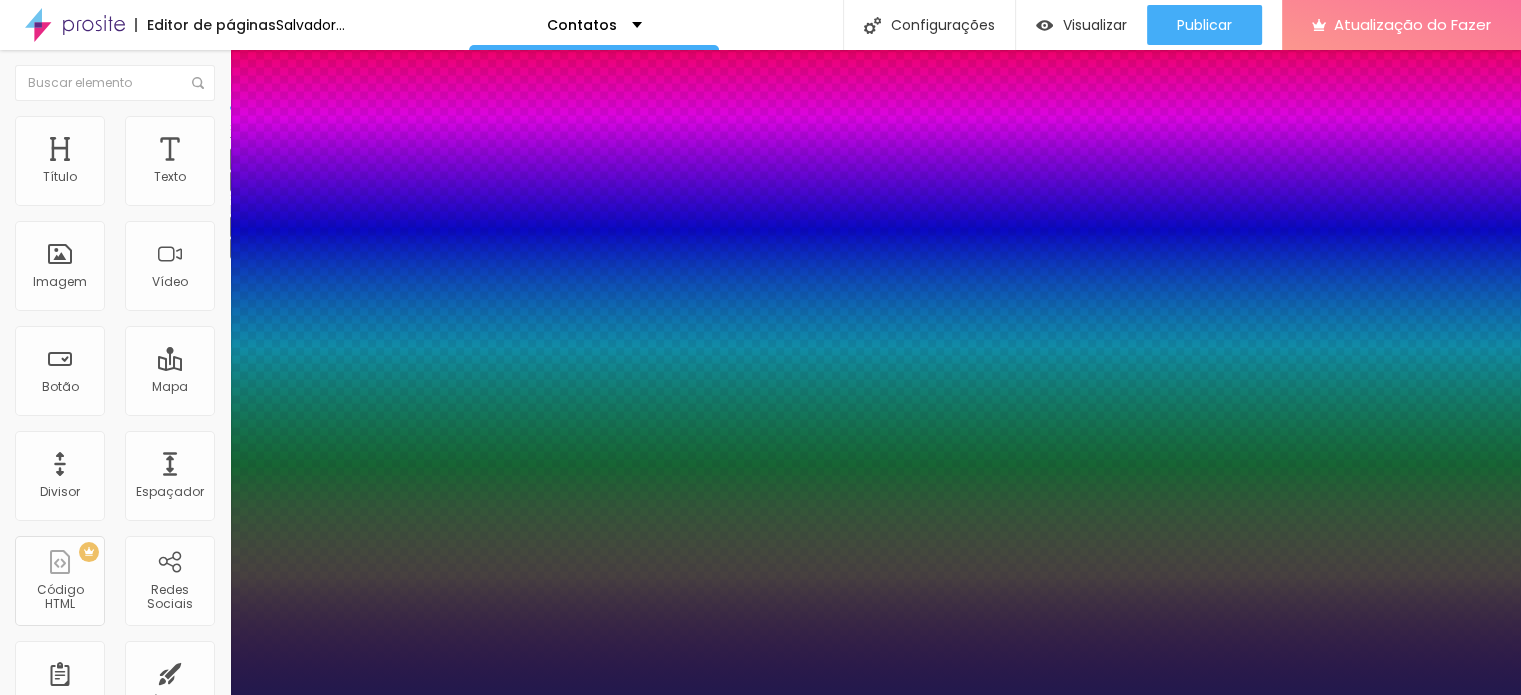 type on "2" 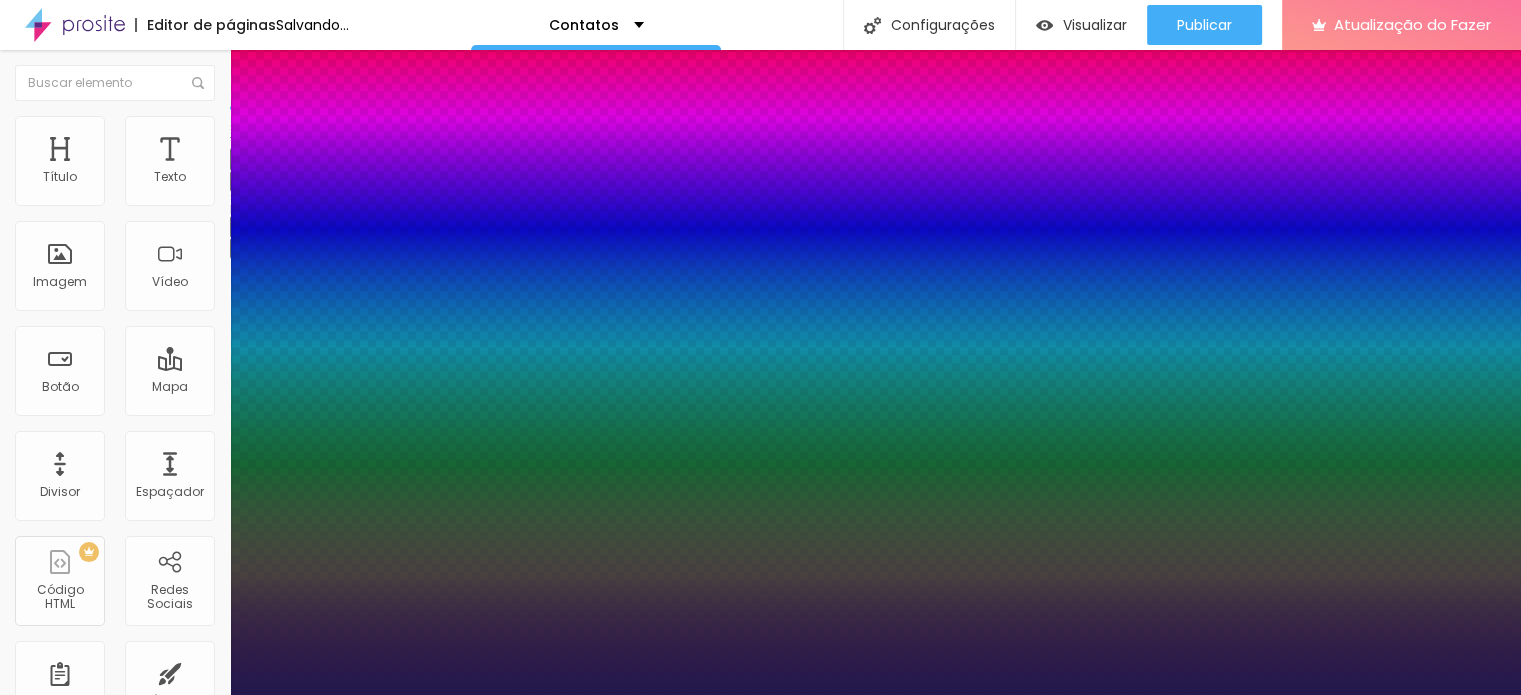 click at bounding box center [64, 5405] 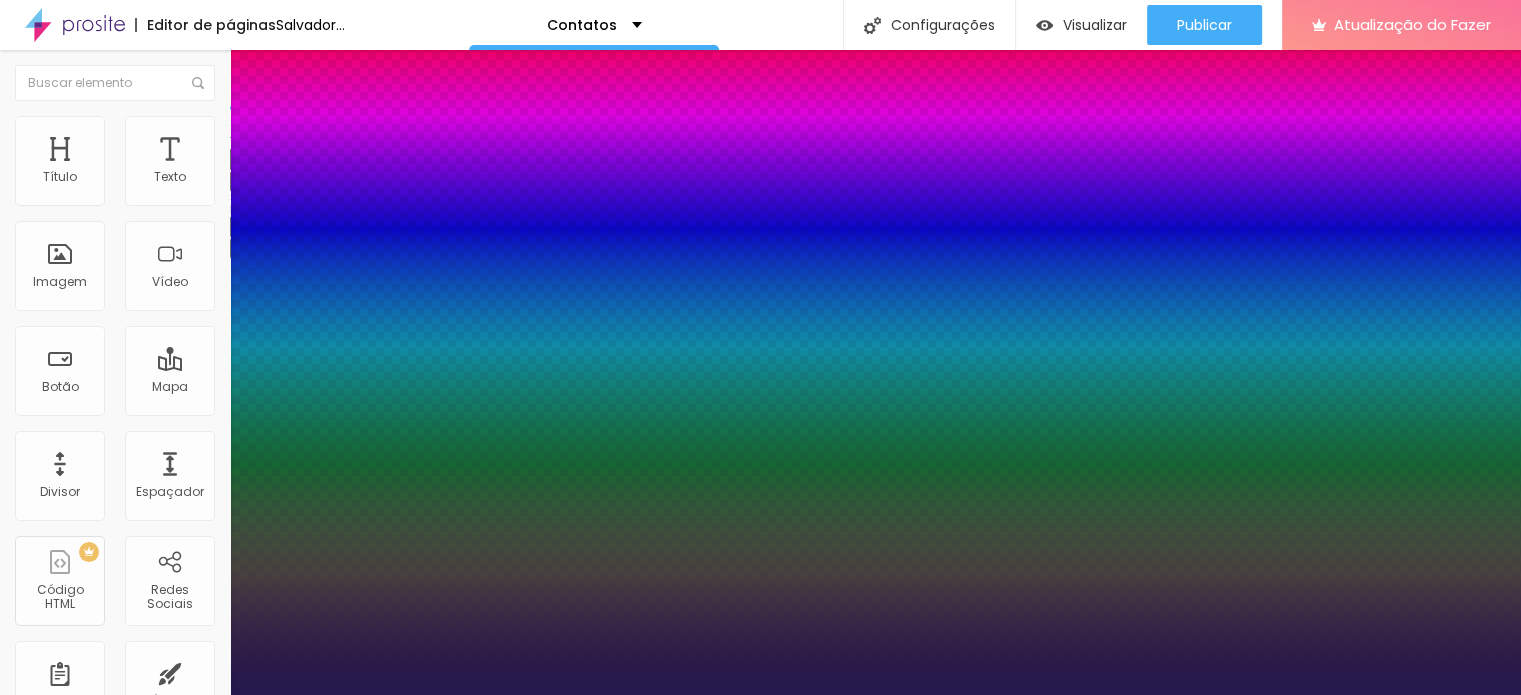 click at bounding box center [64, 5405] 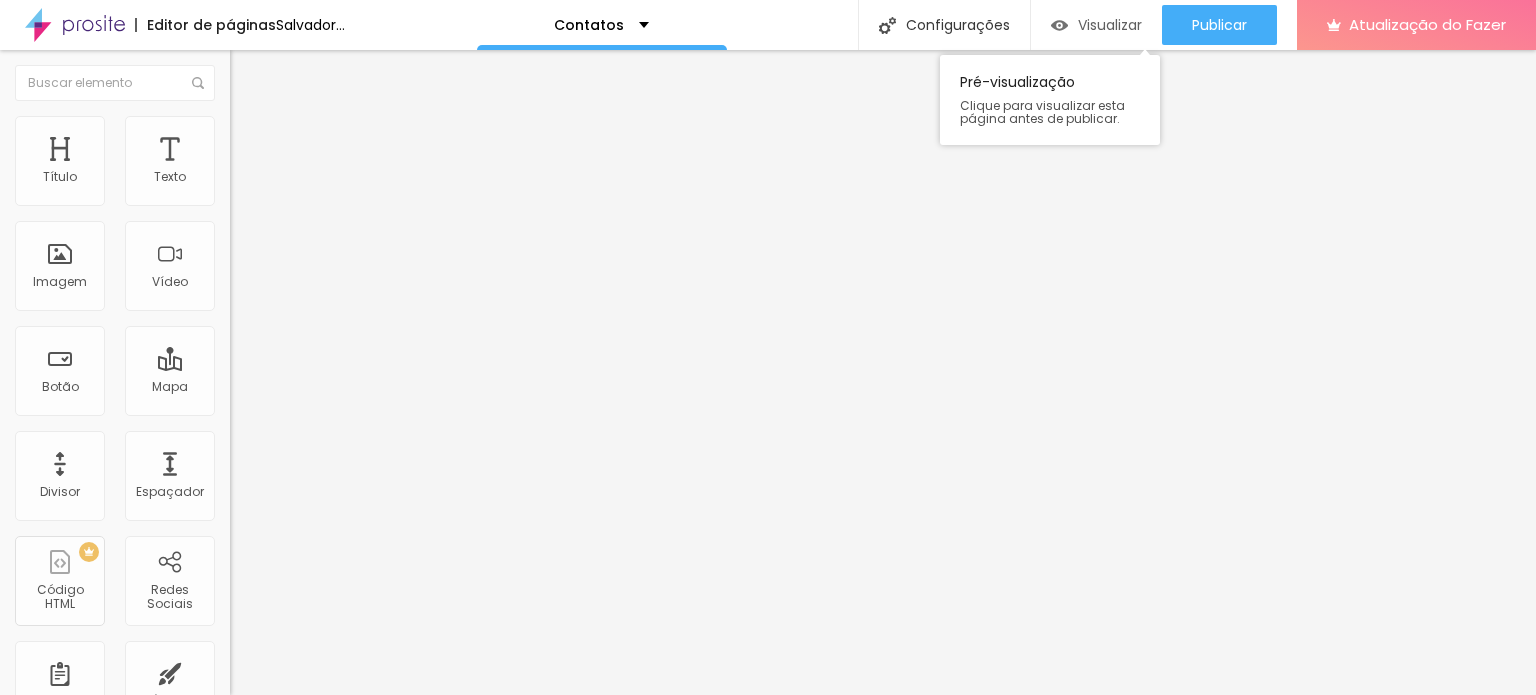 click on "Visualizar" at bounding box center [1110, 25] 